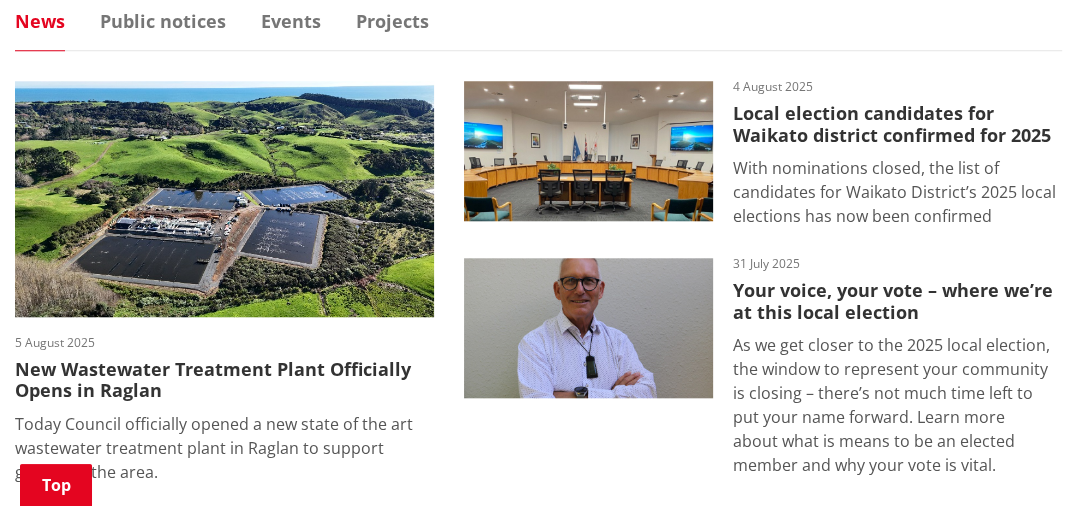 scroll, scrollTop: 1300, scrollLeft: 0, axis: vertical 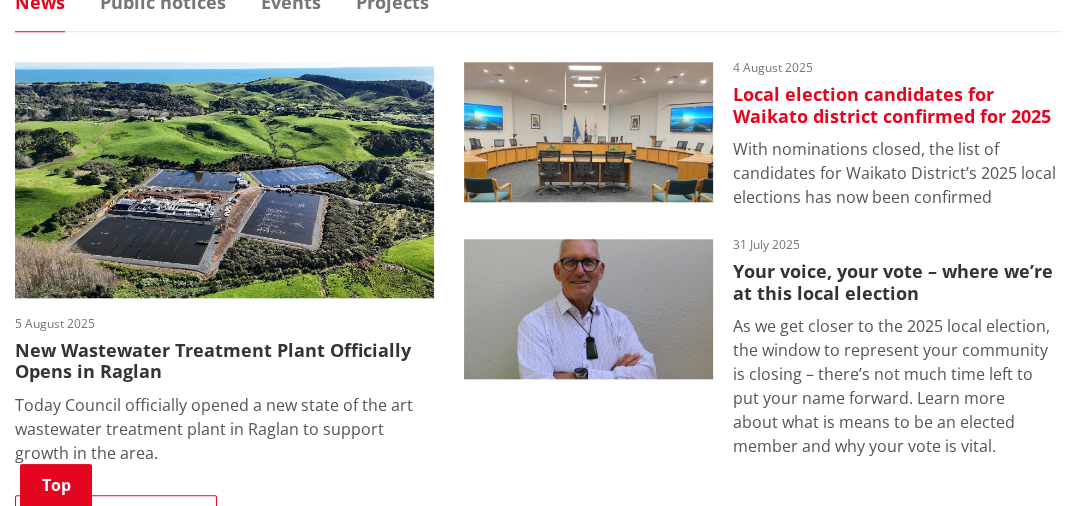 click on "Local election candidates for Waikato district confirmed for 2025" at bounding box center [897, 105] 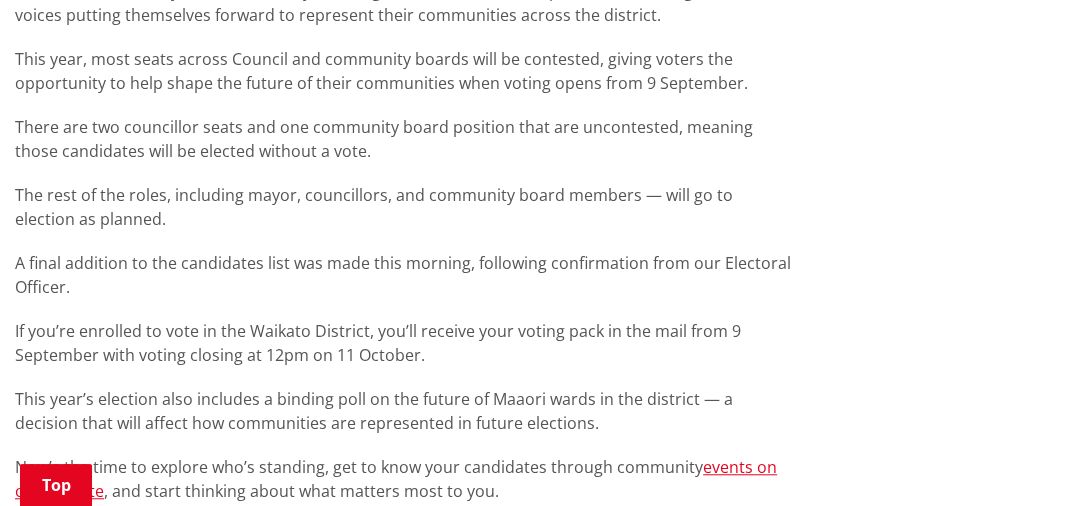 scroll, scrollTop: 1200, scrollLeft: 0, axis: vertical 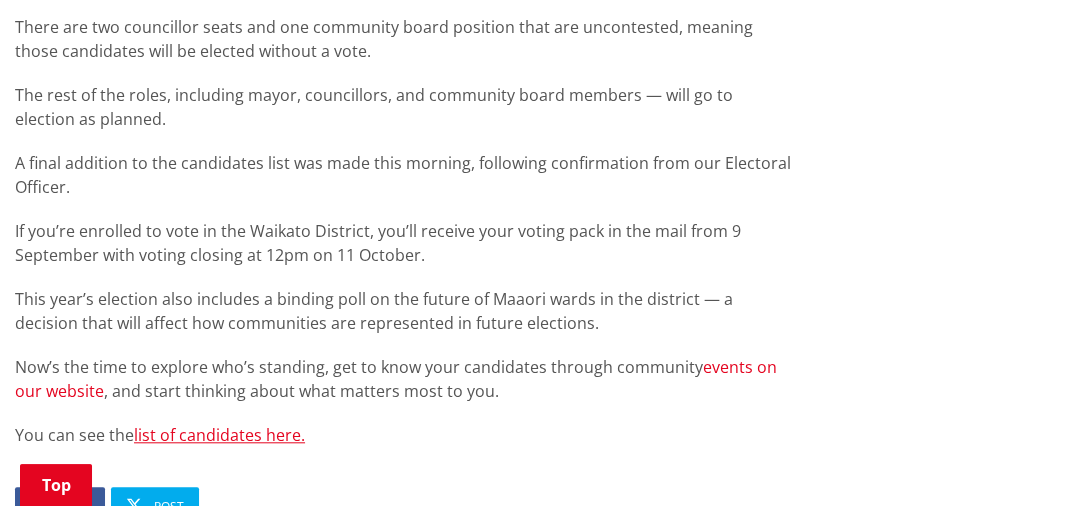 click on "events on our website" at bounding box center [396, 379] 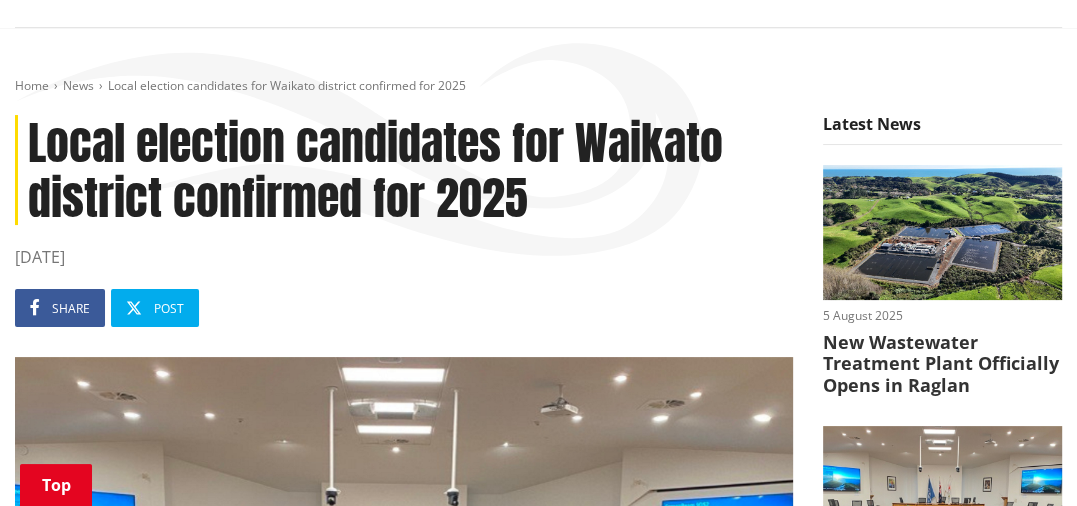 scroll, scrollTop: 0, scrollLeft: 0, axis: both 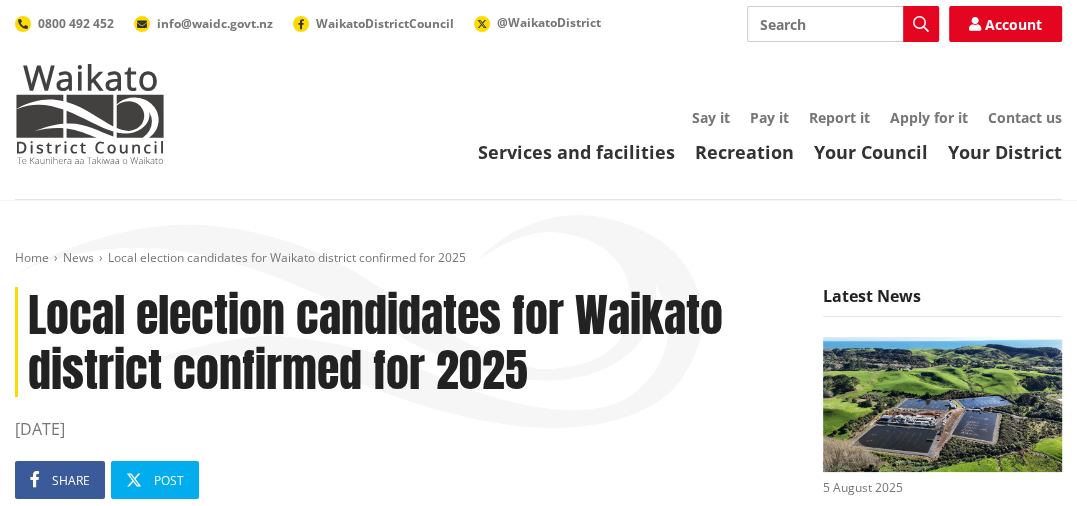 click on "Search" at bounding box center (843, 24) 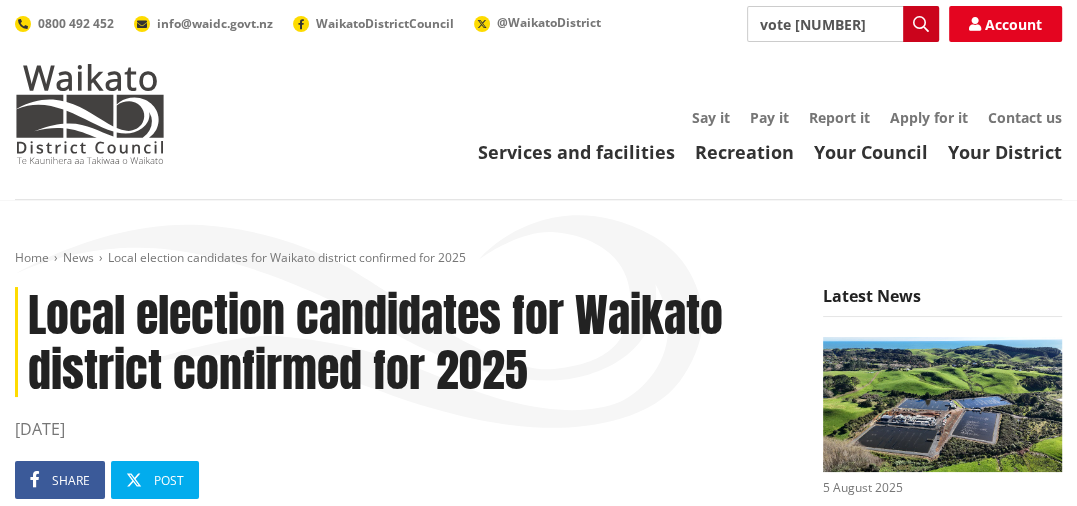 type on "vote 25" 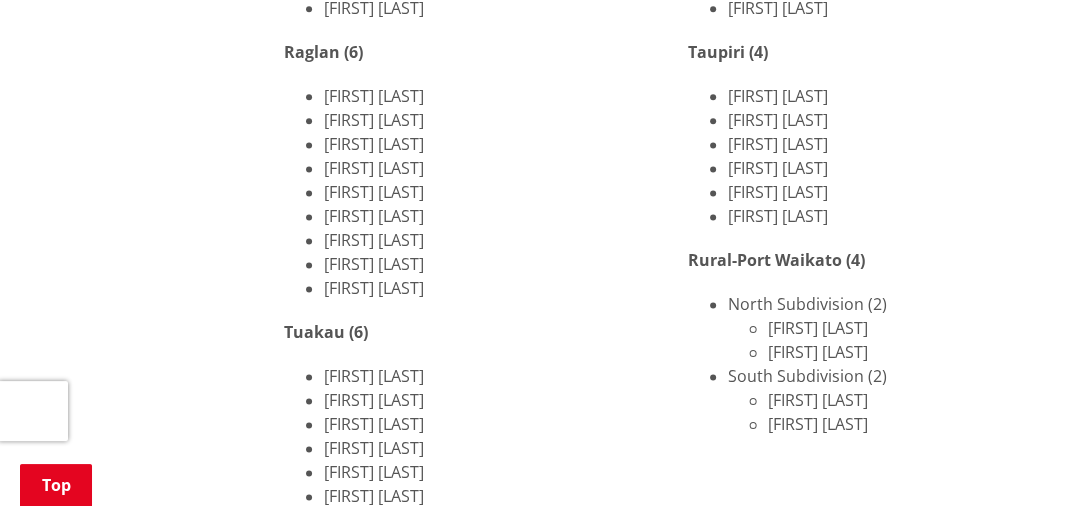 scroll, scrollTop: 1900, scrollLeft: 0, axis: vertical 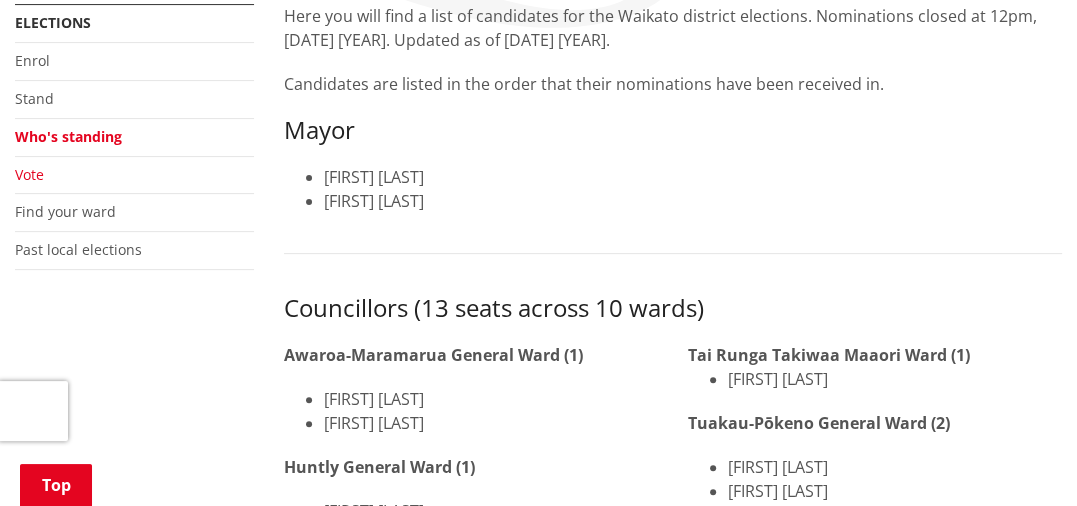 click on "Vote" at bounding box center [29, 174] 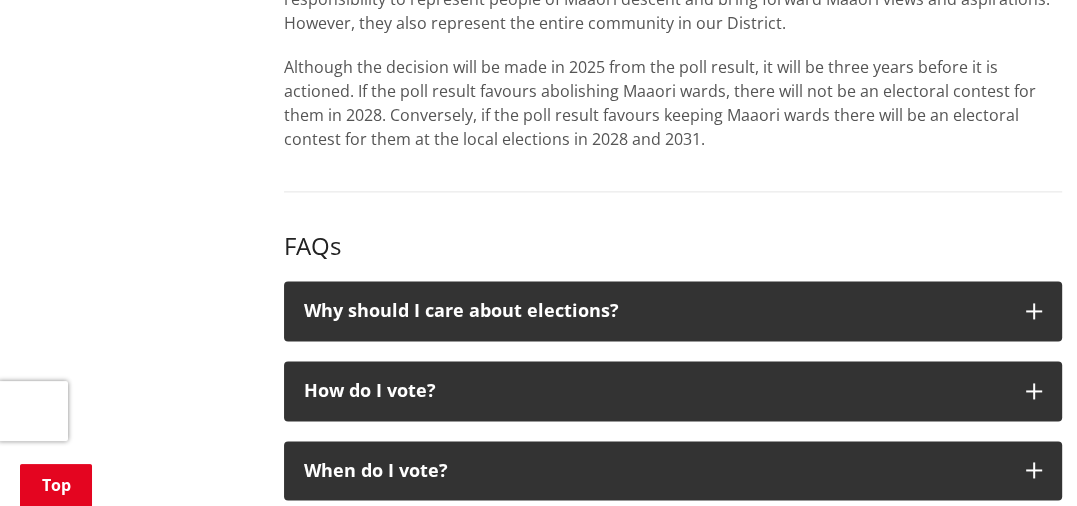 scroll, scrollTop: 1800, scrollLeft: 0, axis: vertical 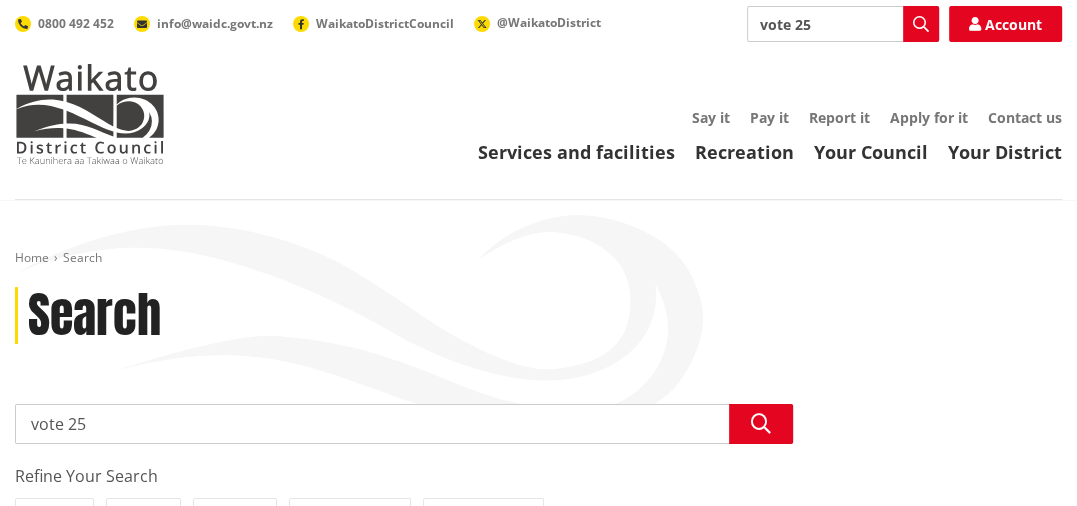 click on "vote 25" at bounding box center [843, 24] 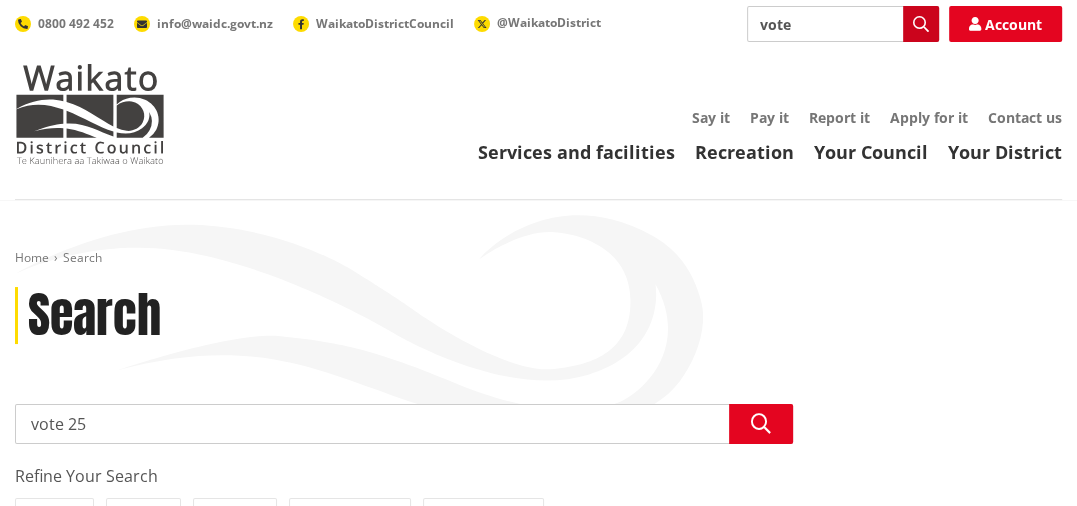type on "vote" 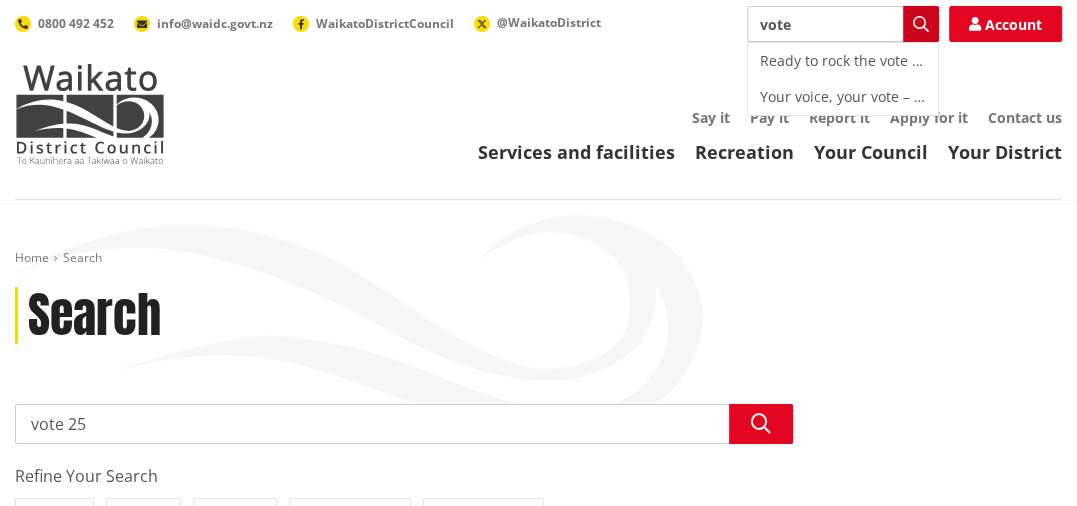 click at bounding box center [921, 24] 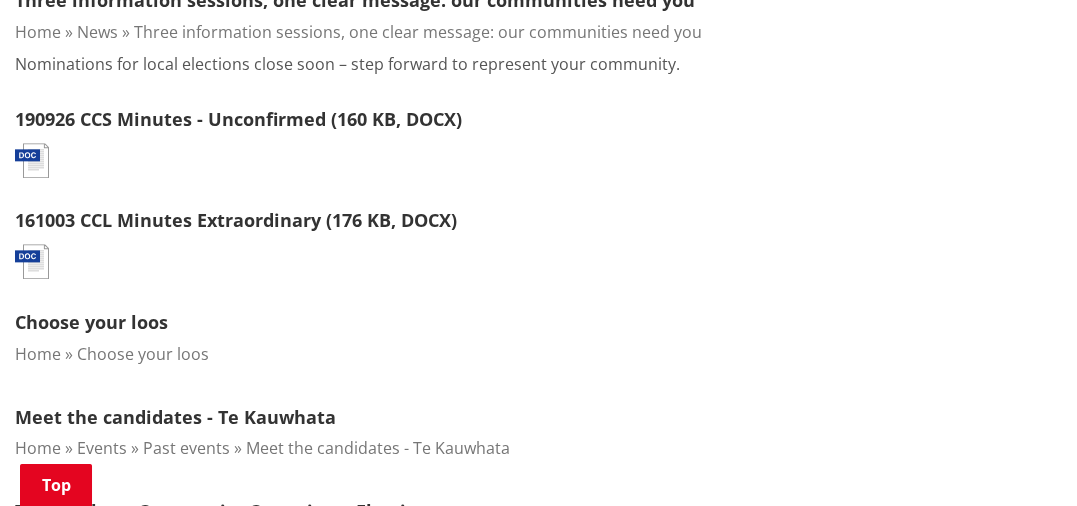 scroll, scrollTop: 1800, scrollLeft: 0, axis: vertical 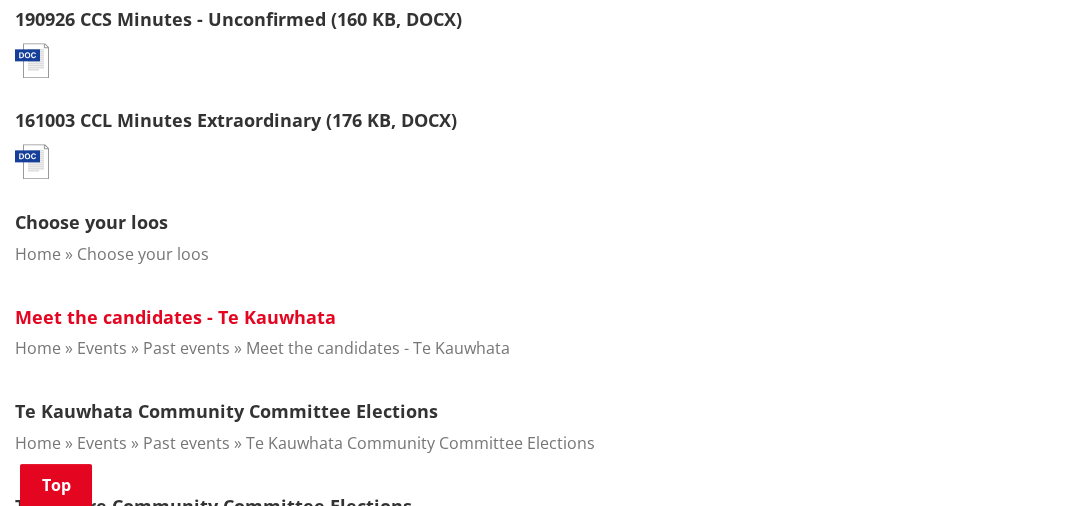 click on "Meet the candidates - Te Kauwhata" at bounding box center [175, 317] 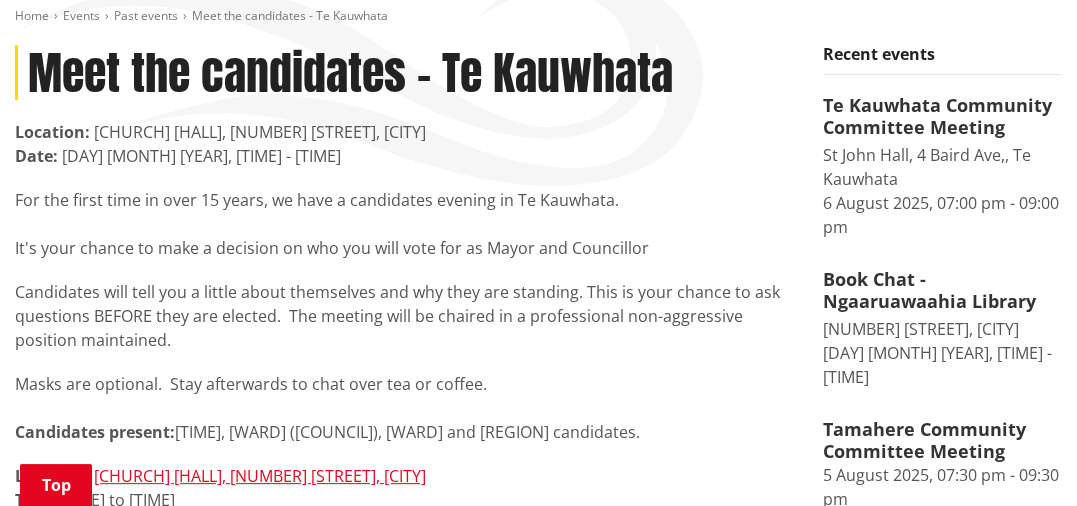 scroll, scrollTop: 213, scrollLeft: 0, axis: vertical 